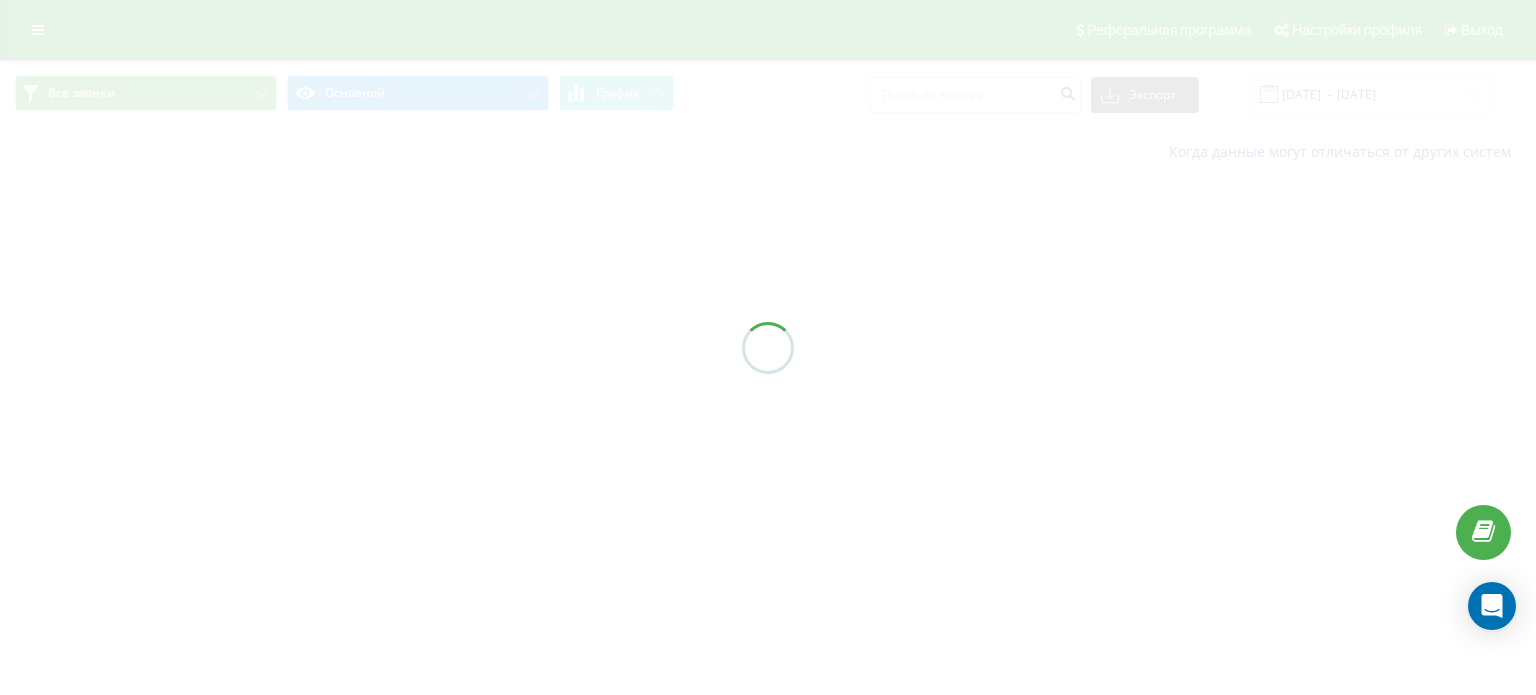 scroll, scrollTop: 0, scrollLeft: 0, axis: both 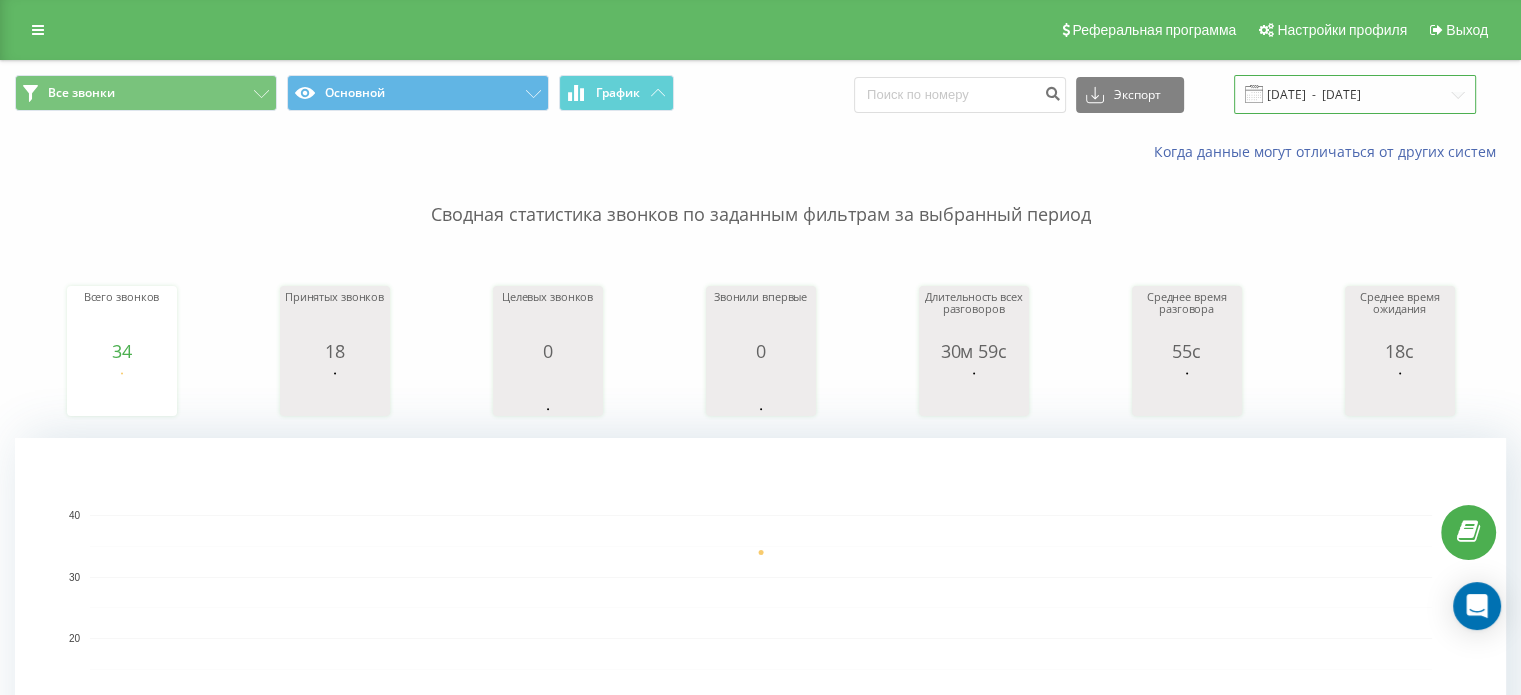 click on "18.07.2025  -  18.07.2025" at bounding box center (1355, 94) 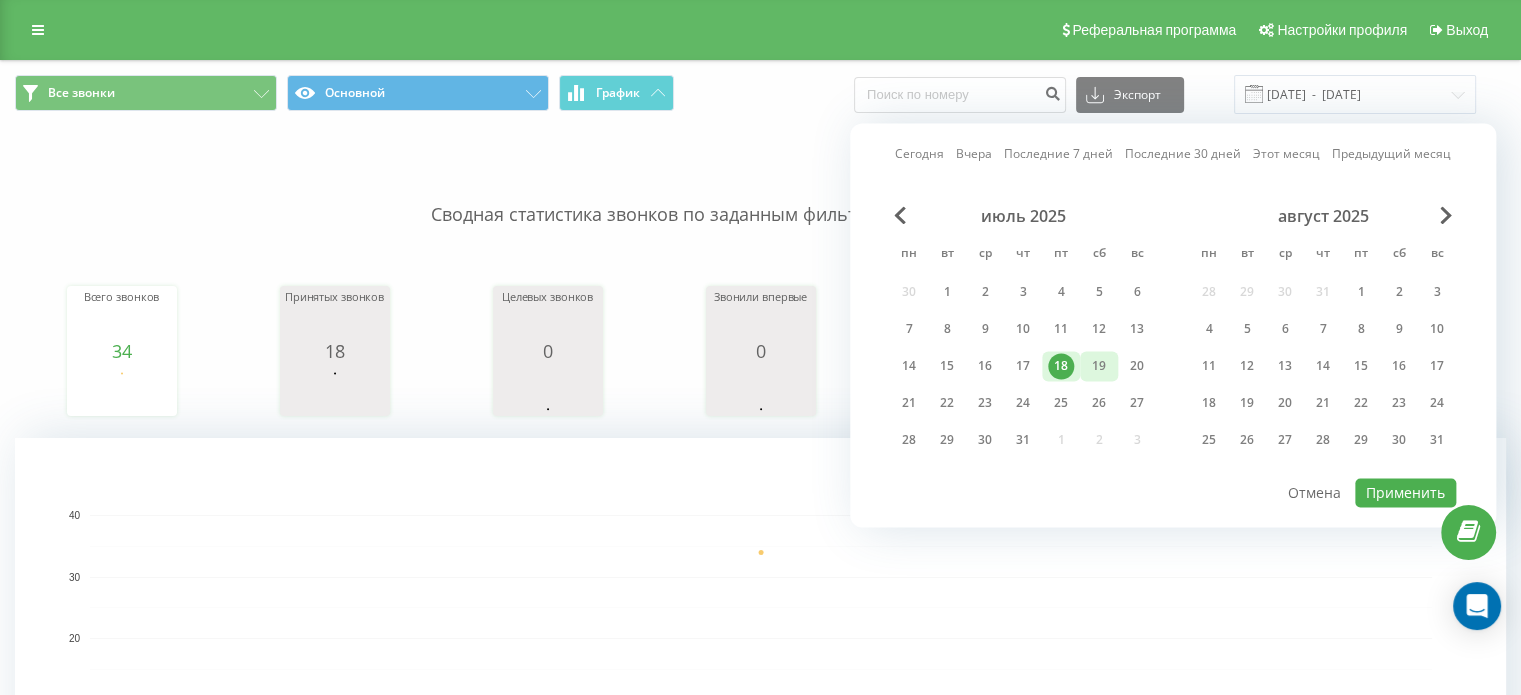 click on "19" at bounding box center [1099, 366] 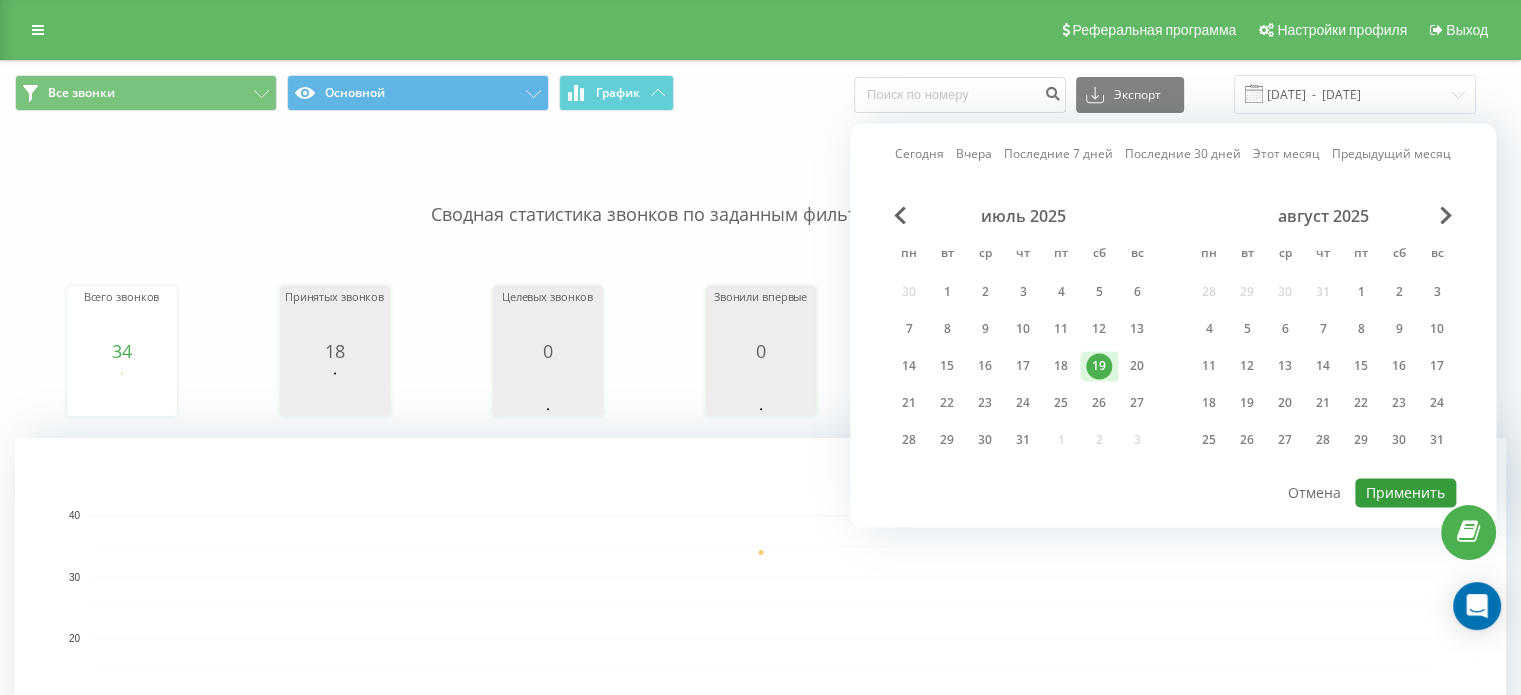 click on "Применить" at bounding box center (1405, 492) 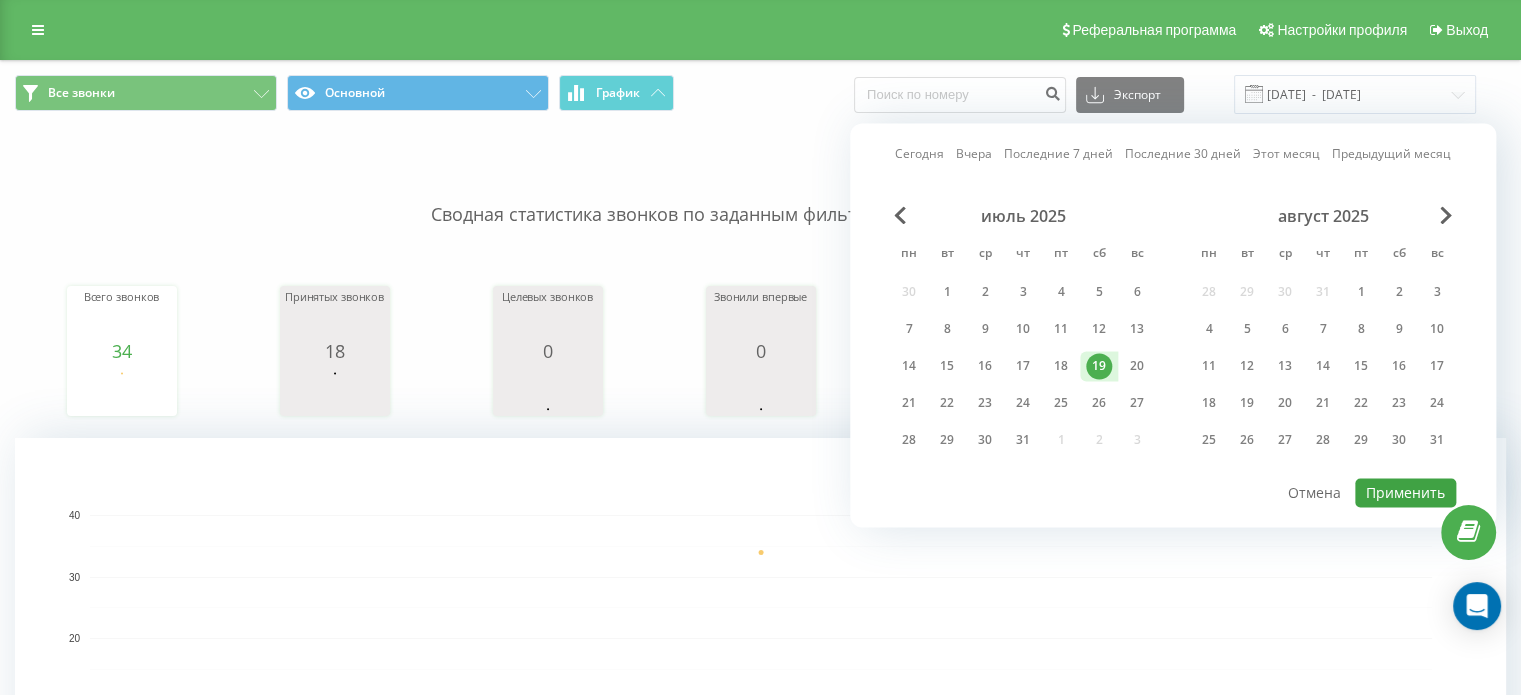 type on "[DATE]  -  [DATE]" 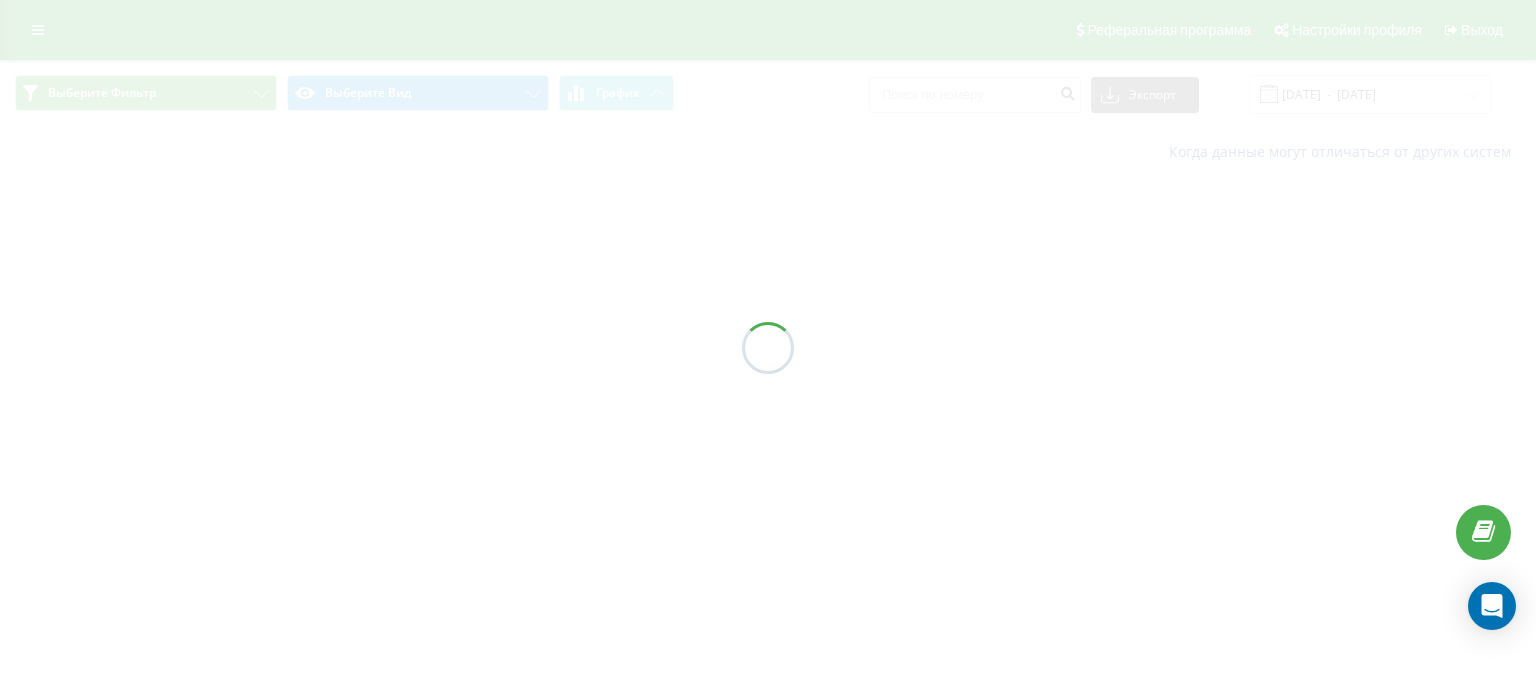 scroll, scrollTop: 0, scrollLeft: 0, axis: both 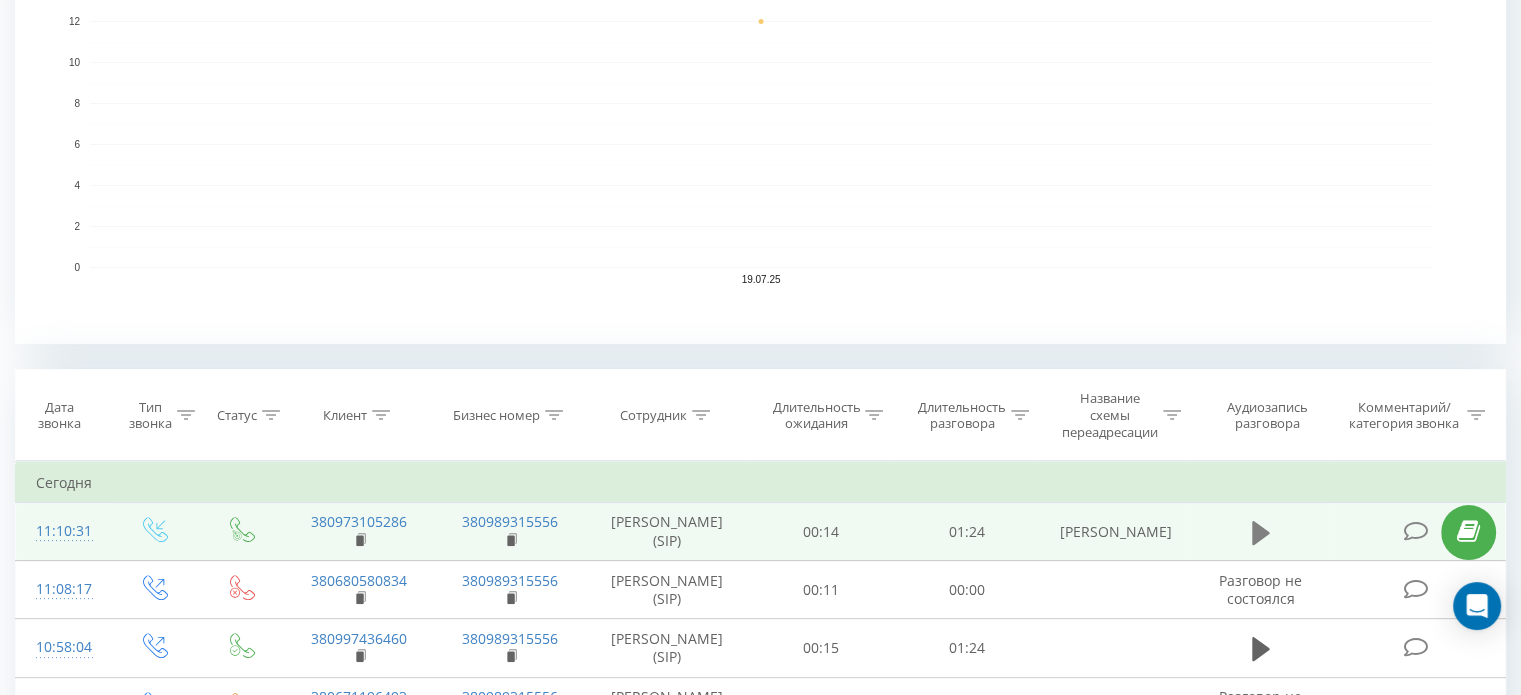 click 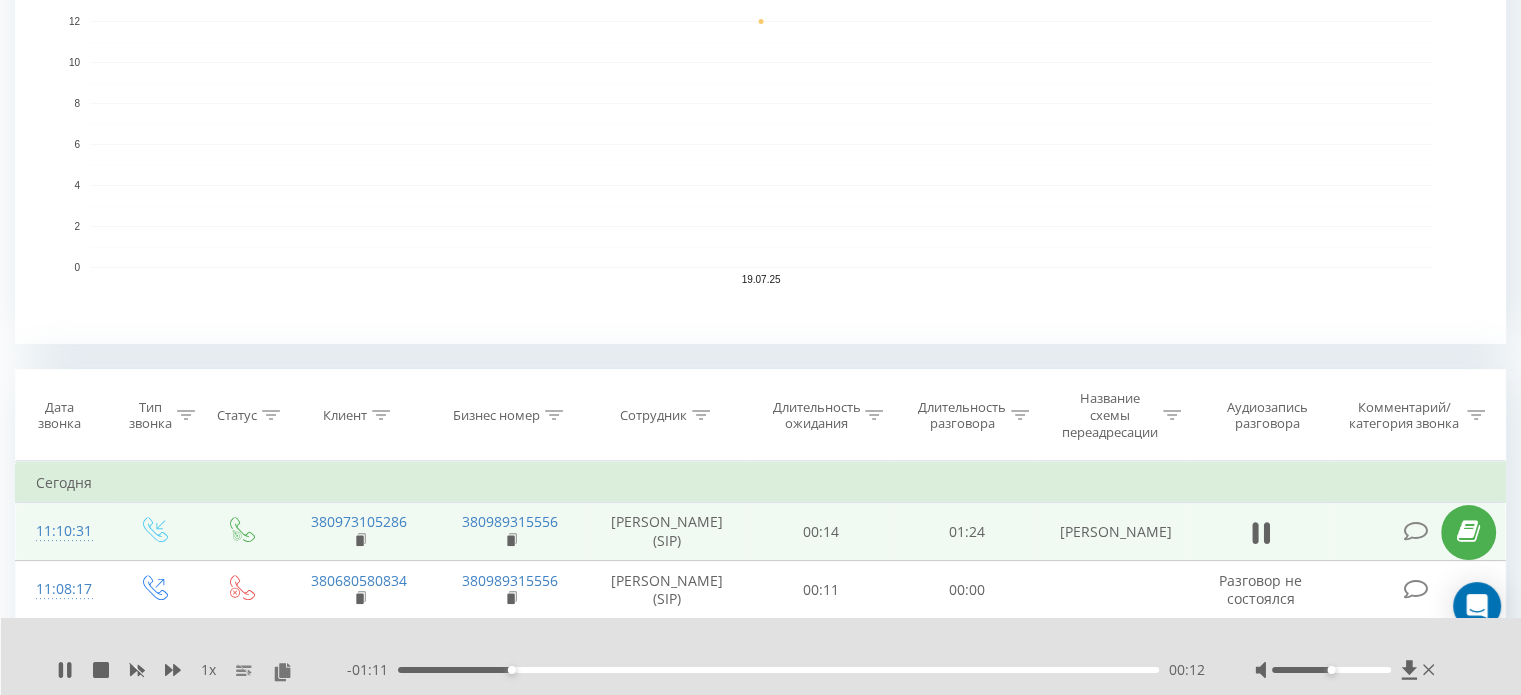 click on "- 01:11 00:12   00:12" at bounding box center [776, 670] 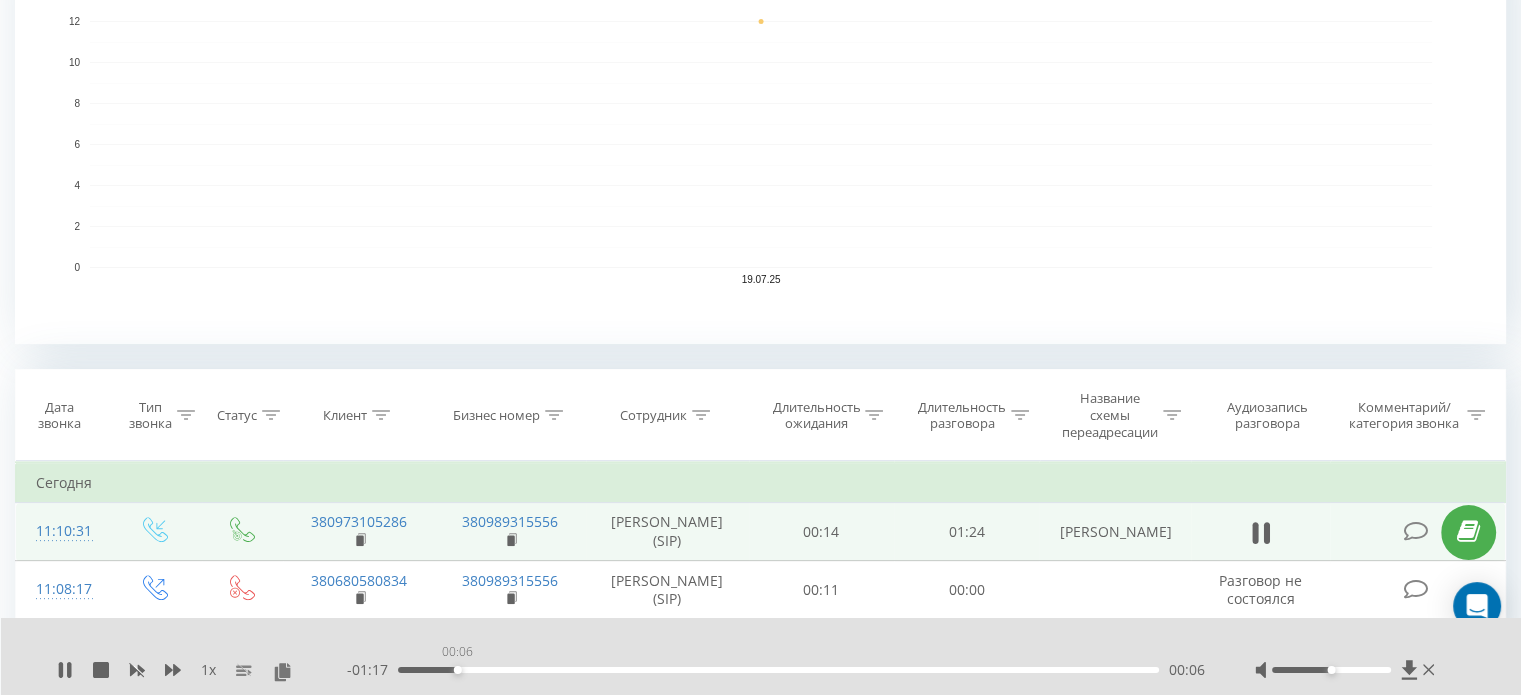 click on "00:06" at bounding box center [778, 670] 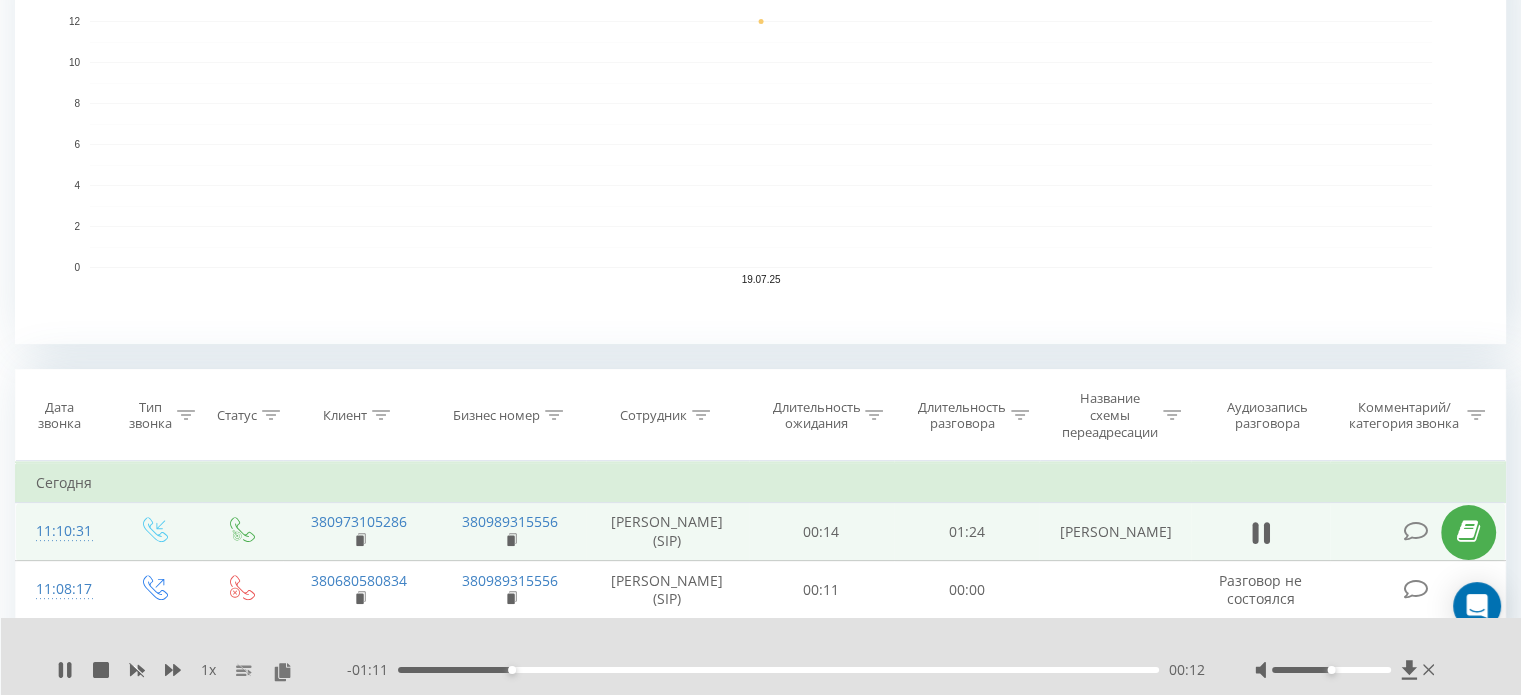 click on "- 01:11 00:12   00:12" at bounding box center [776, 670] 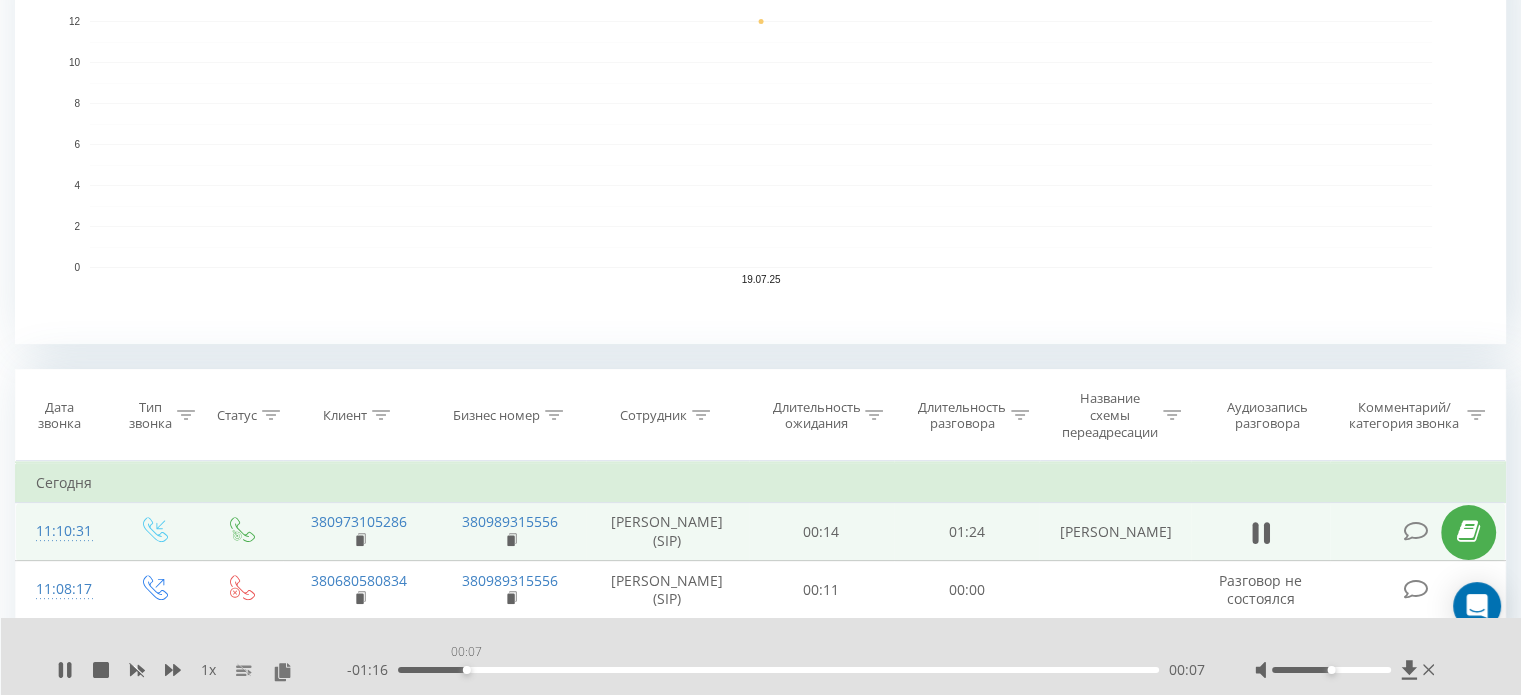 click on "00:07" at bounding box center (778, 670) 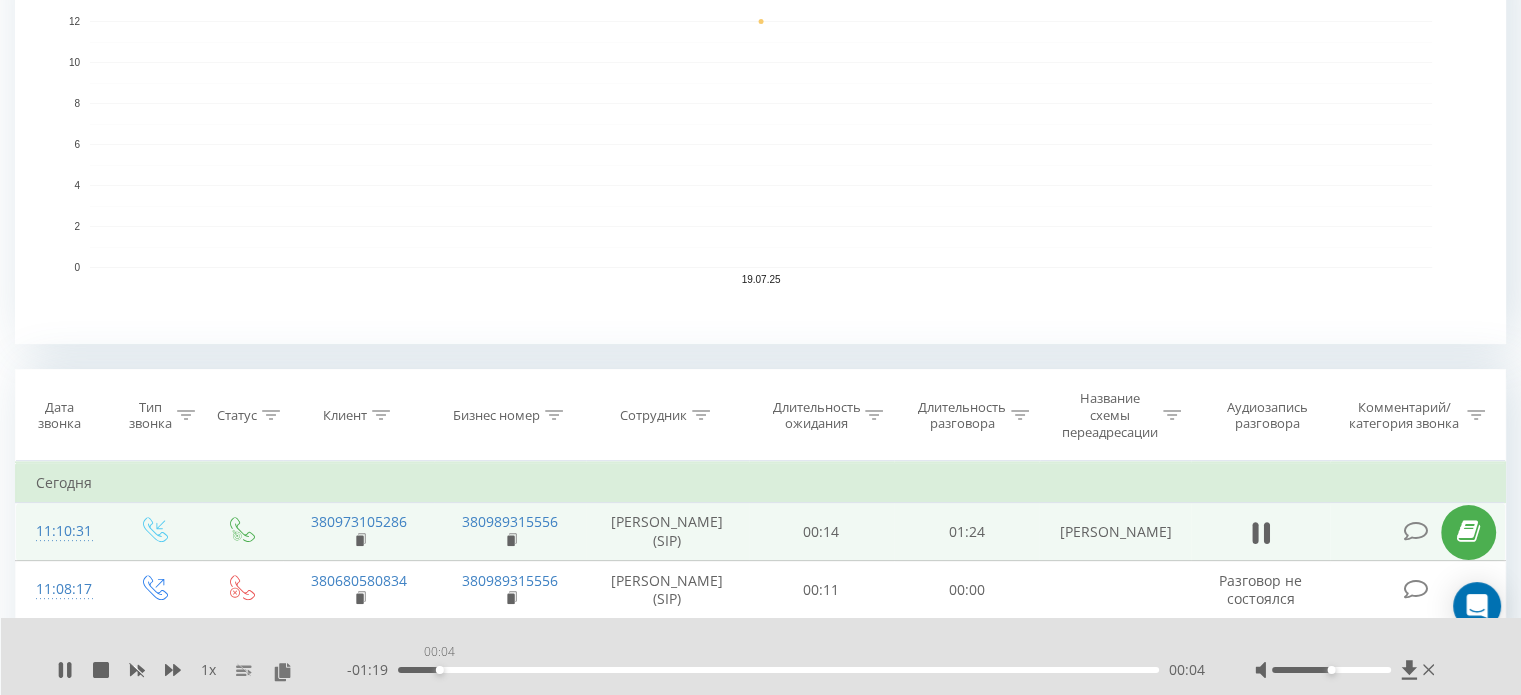 click on "00:04" at bounding box center [778, 670] 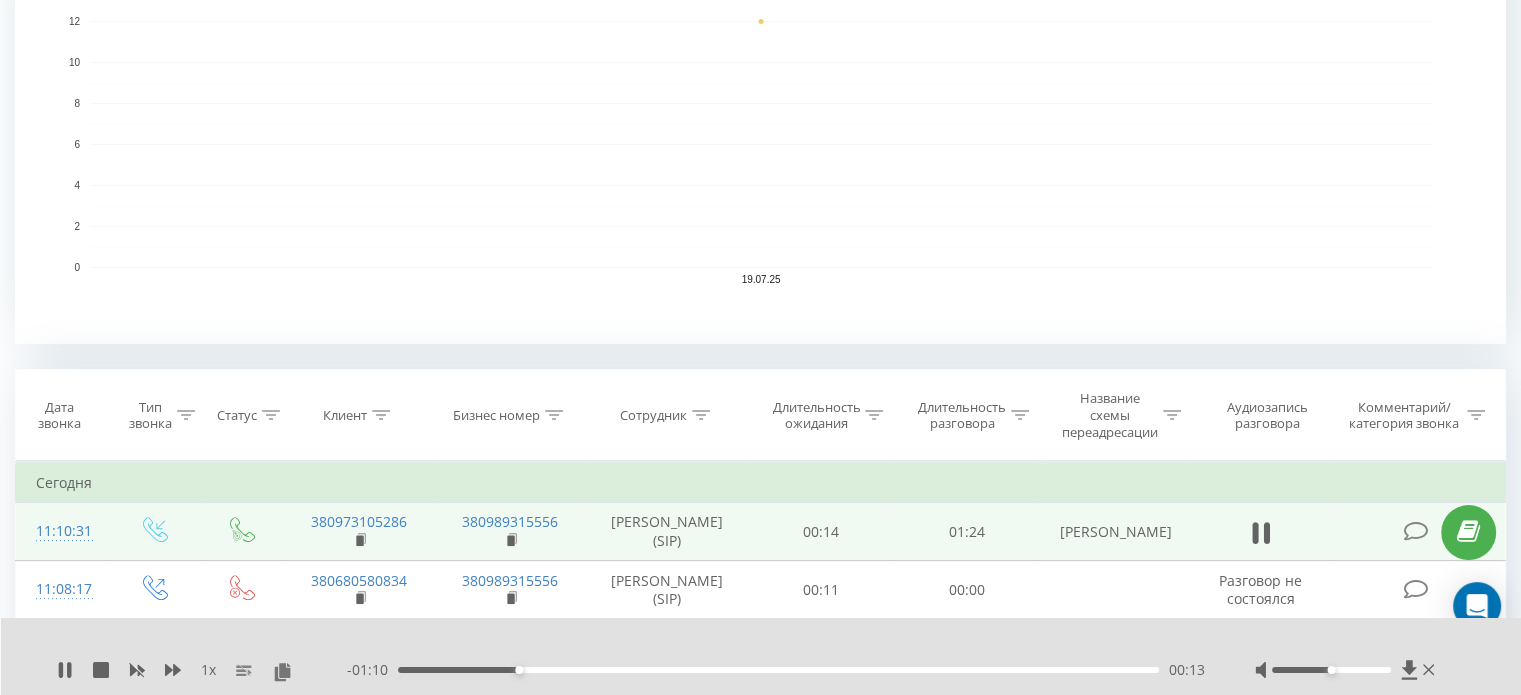 click 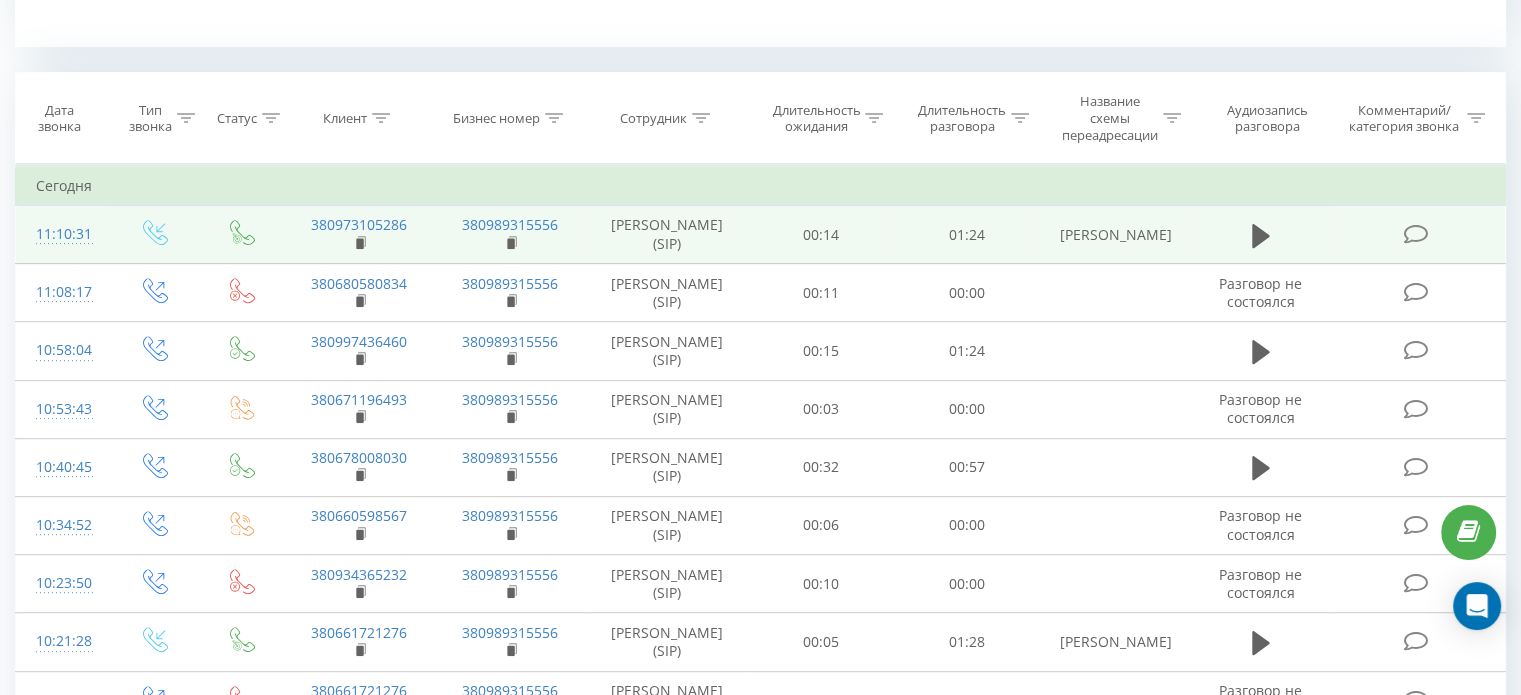 scroll, scrollTop: 804, scrollLeft: 0, axis: vertical 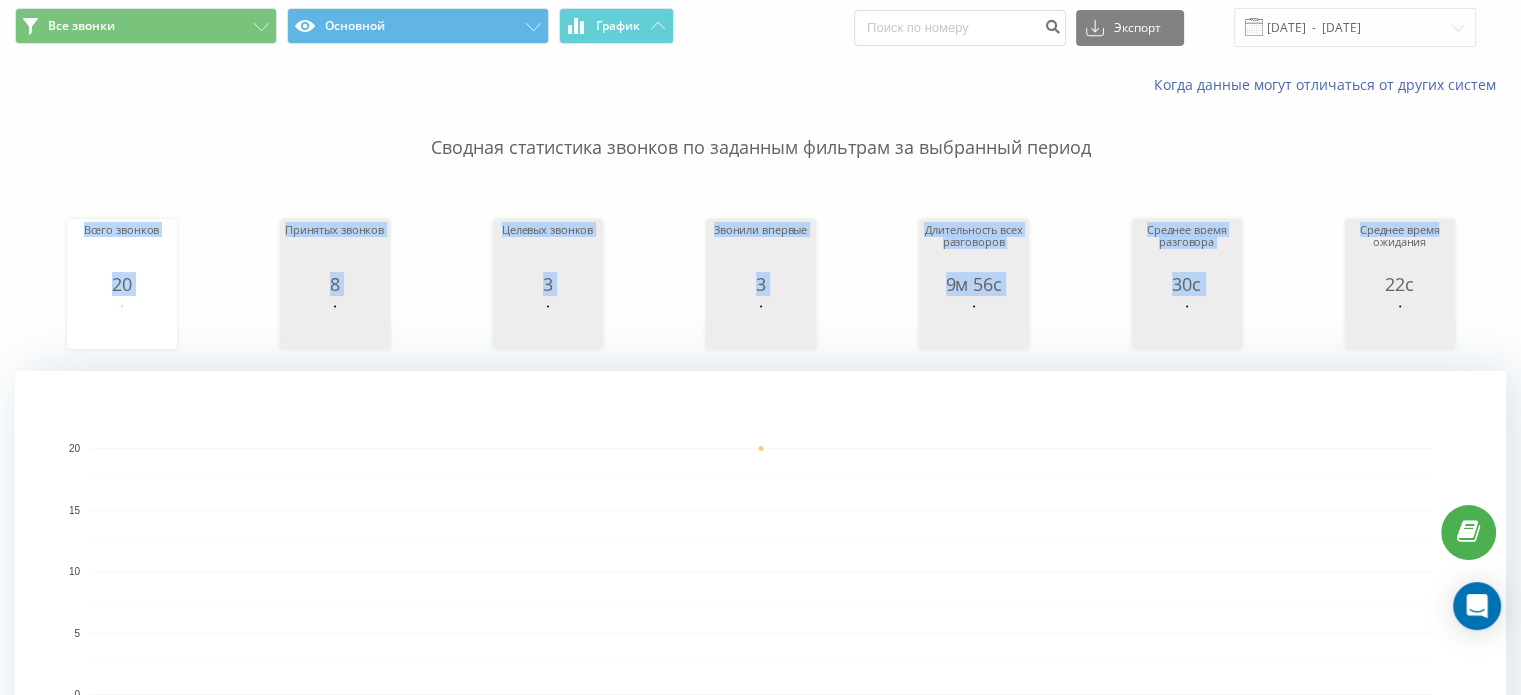 drag, startPoint x: 1520, startPoint y: 143, endPoint x: 1535, endPoint y: 188, distance: 47.434166 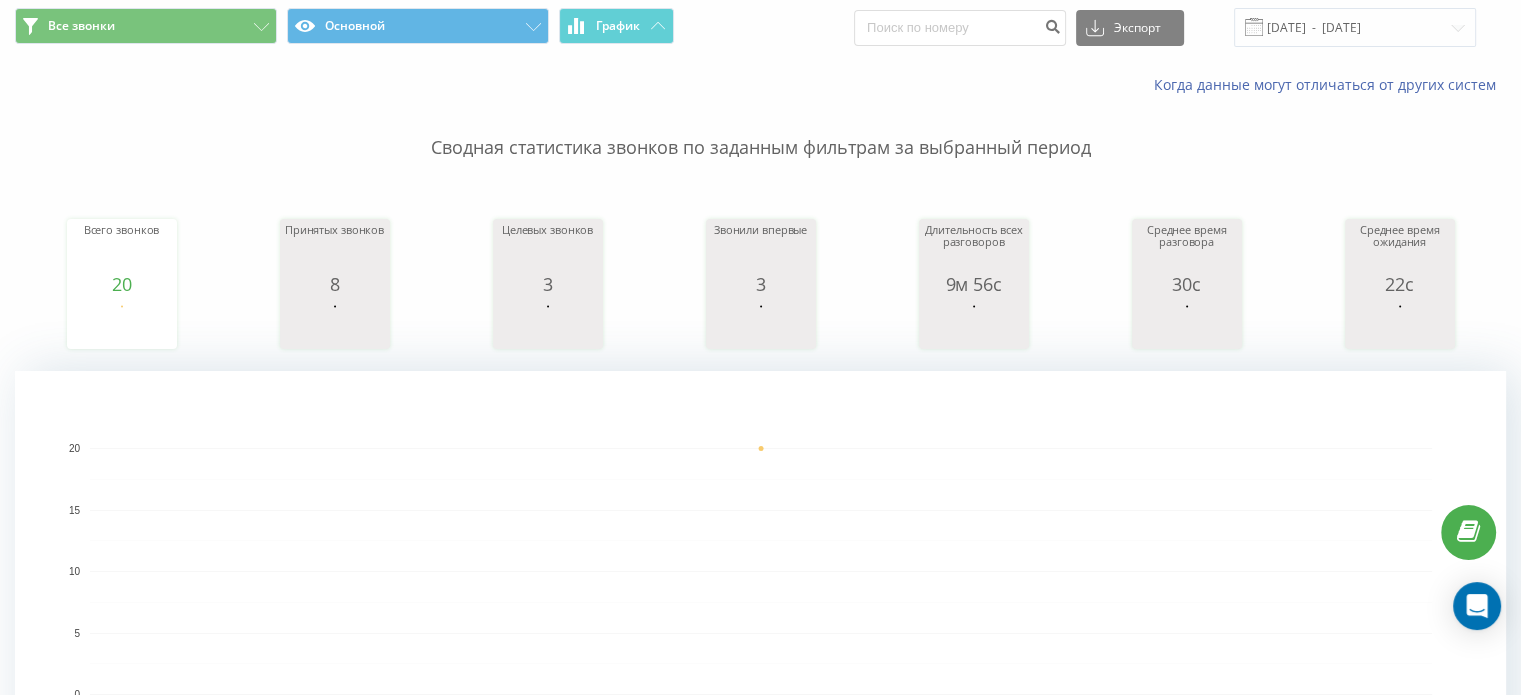 click 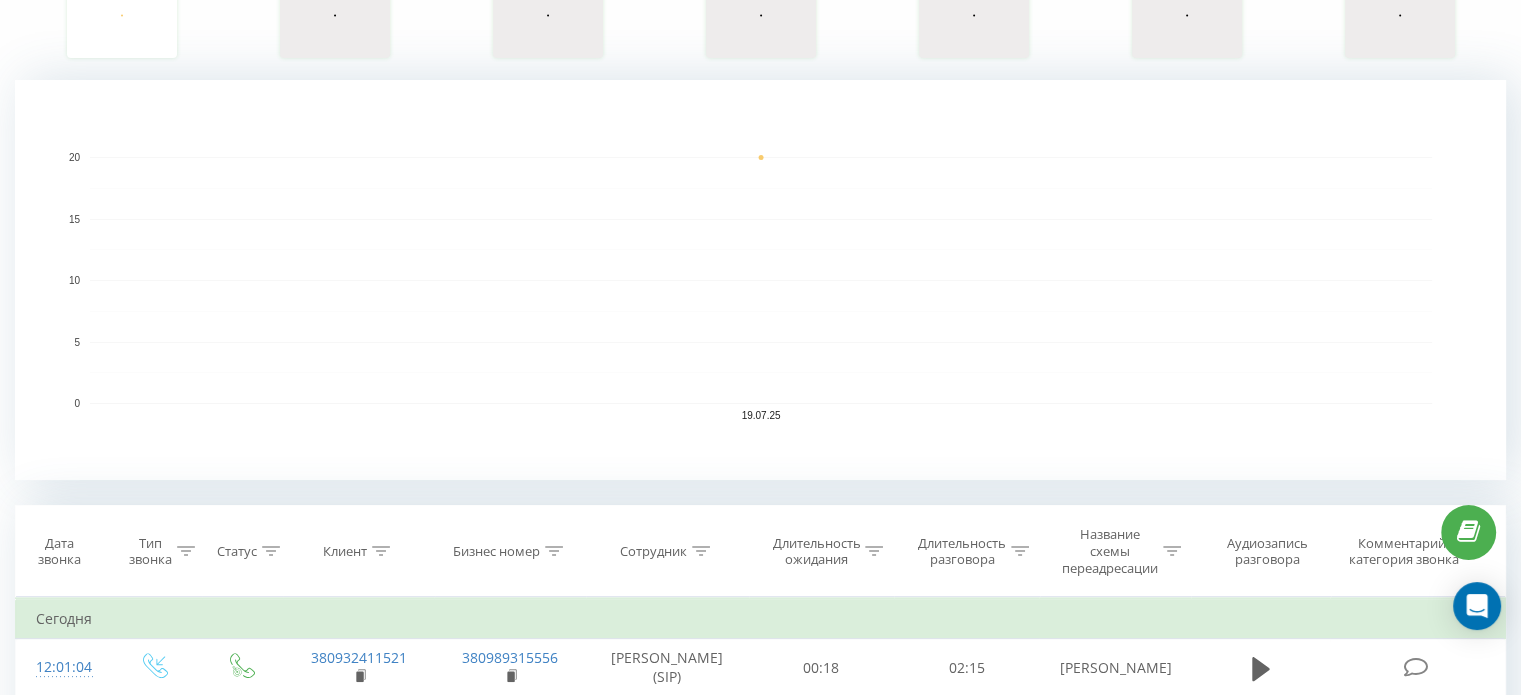 scroll, scrollTop: 349, scrollLeft: 0, axis: vertical 